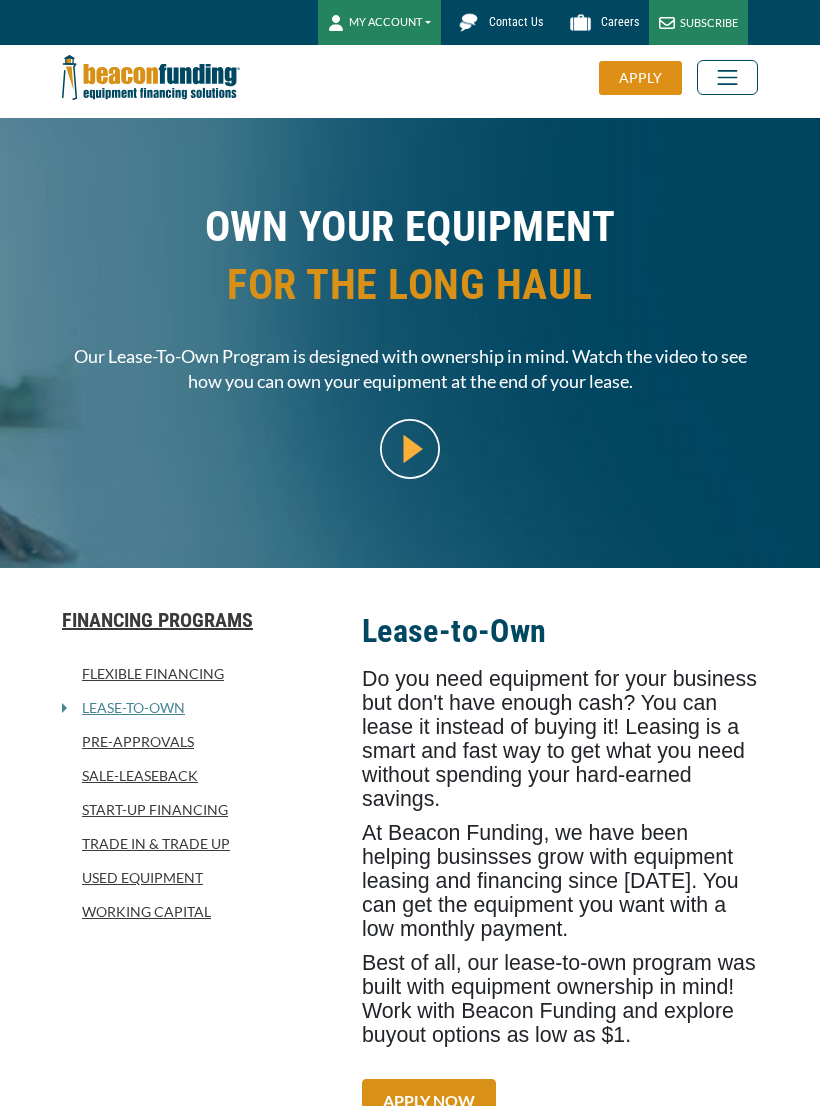 scroll, scrollTop: 0, scrollLeft: 0, axis: both 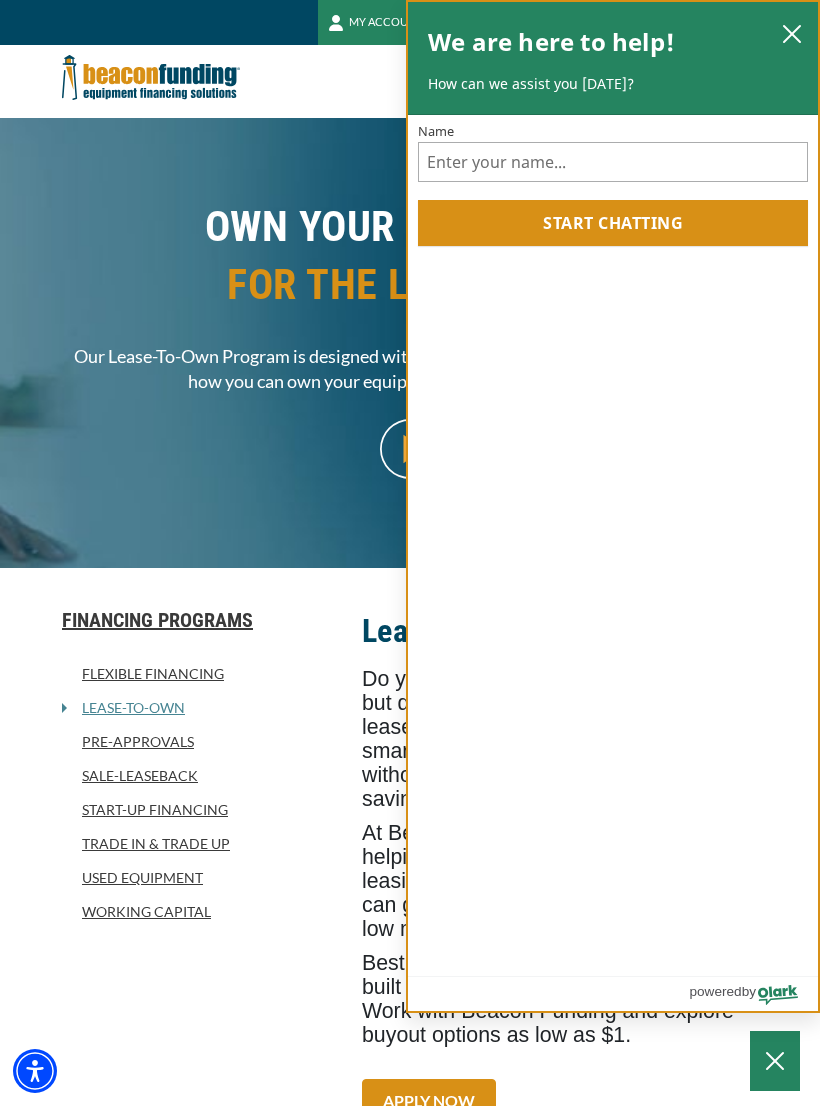 click on "We are here to help! How can we assist you [DATE]?" at bounding box center [613, 58] 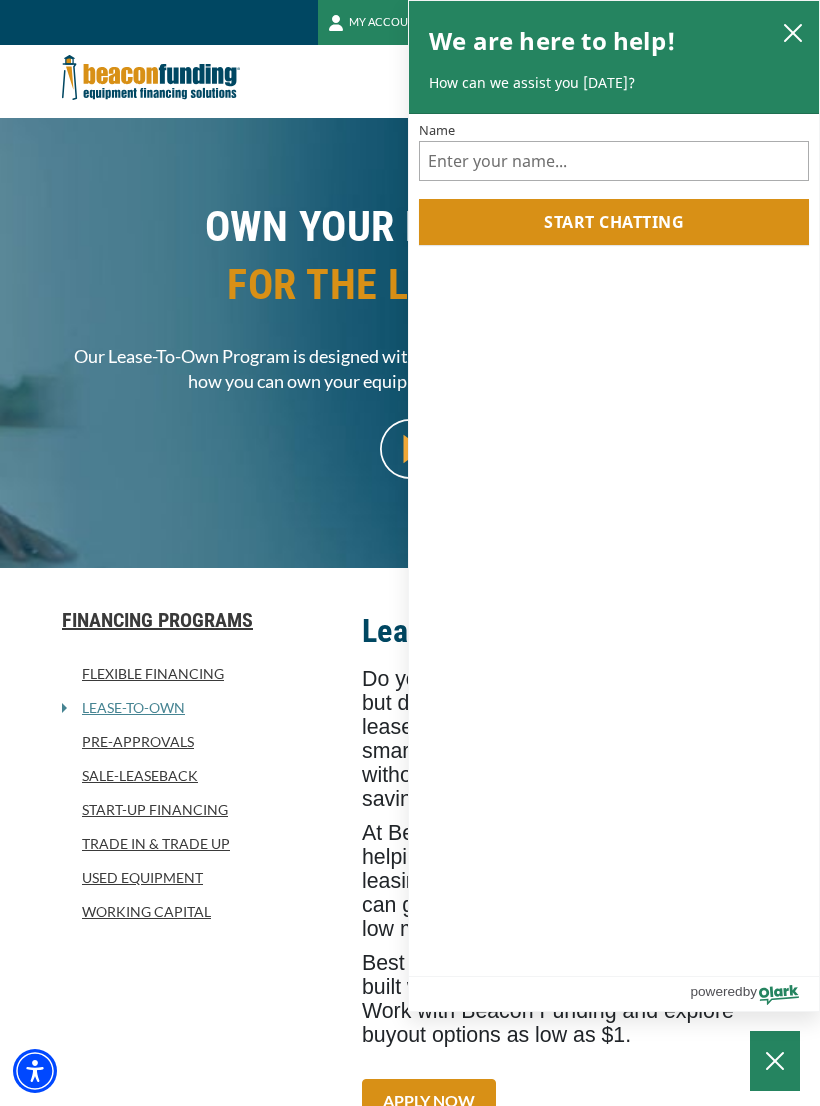 click 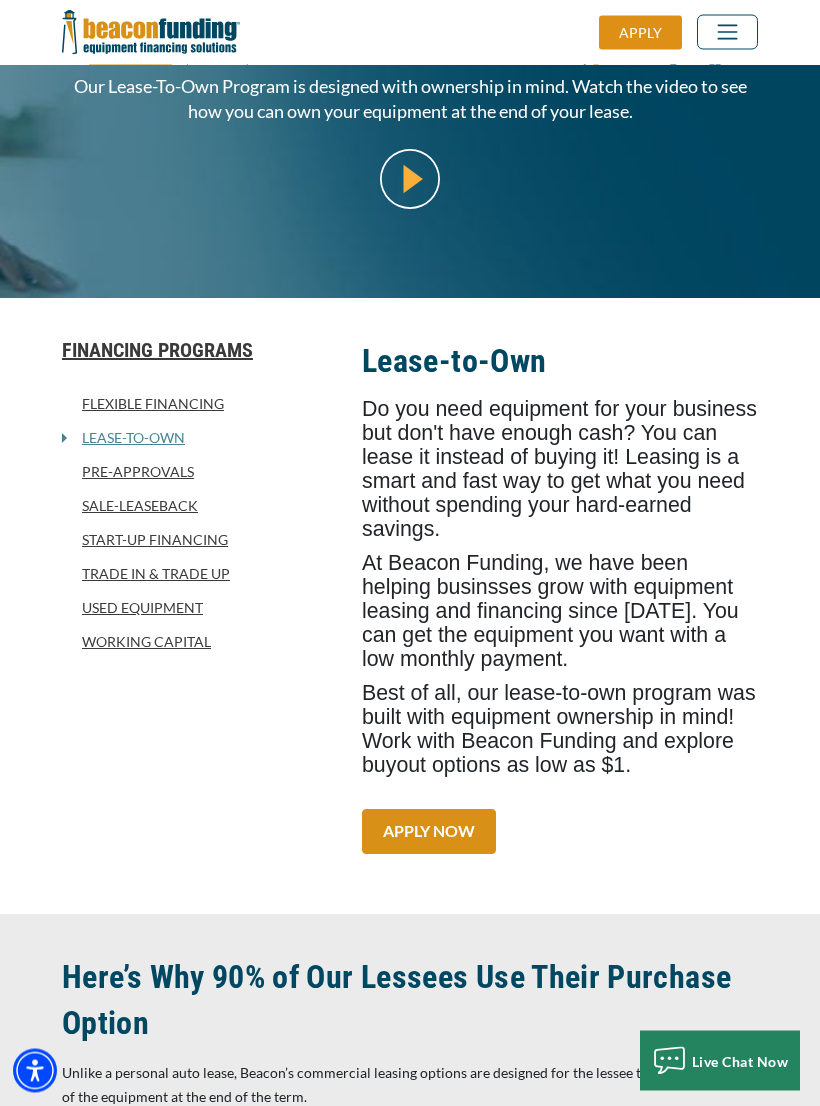 scroll, scrollTop: 270, scrollLeft: 0, axis: vertical 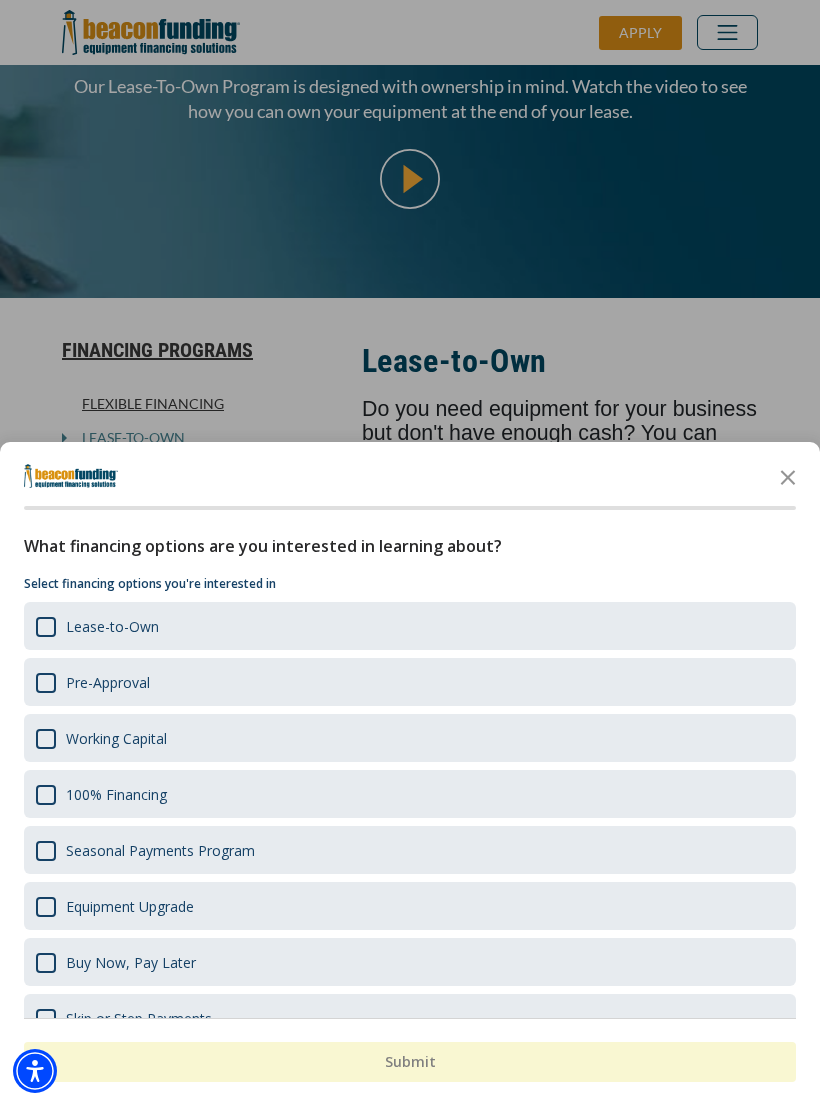 click 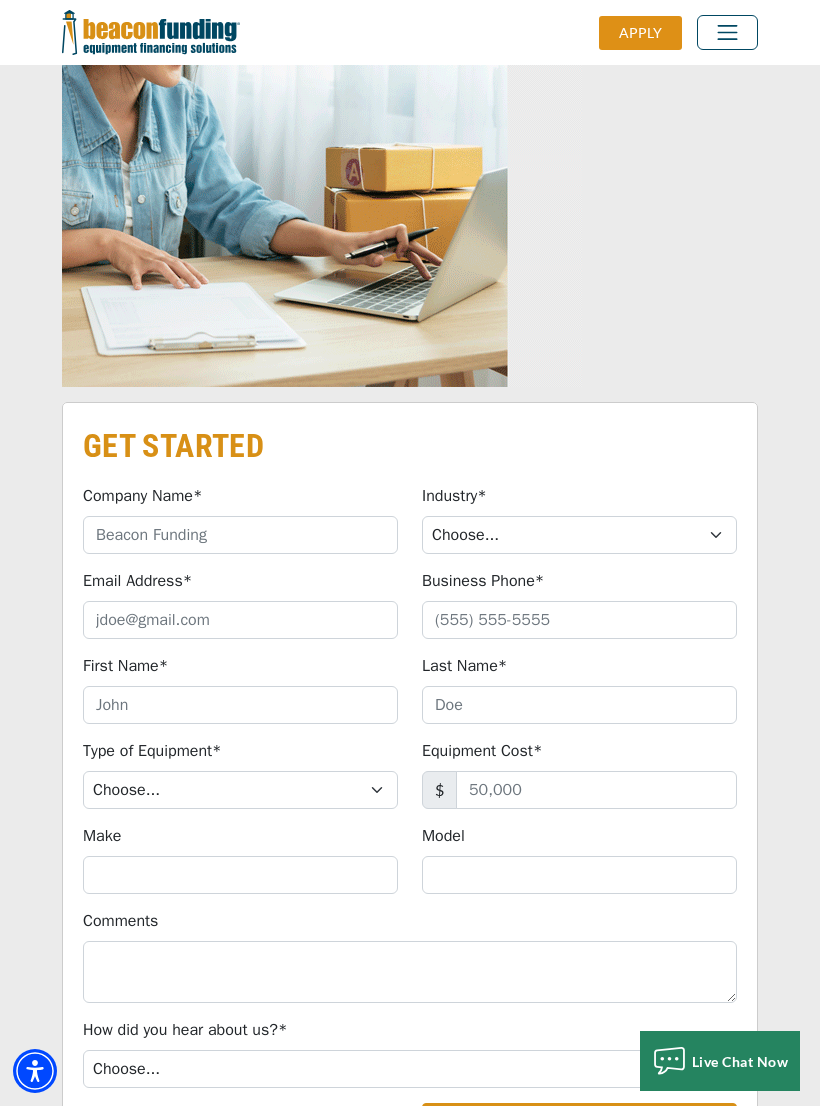 scroll, scrollTop: 1688, scrollLeft: 0, axis: vertical 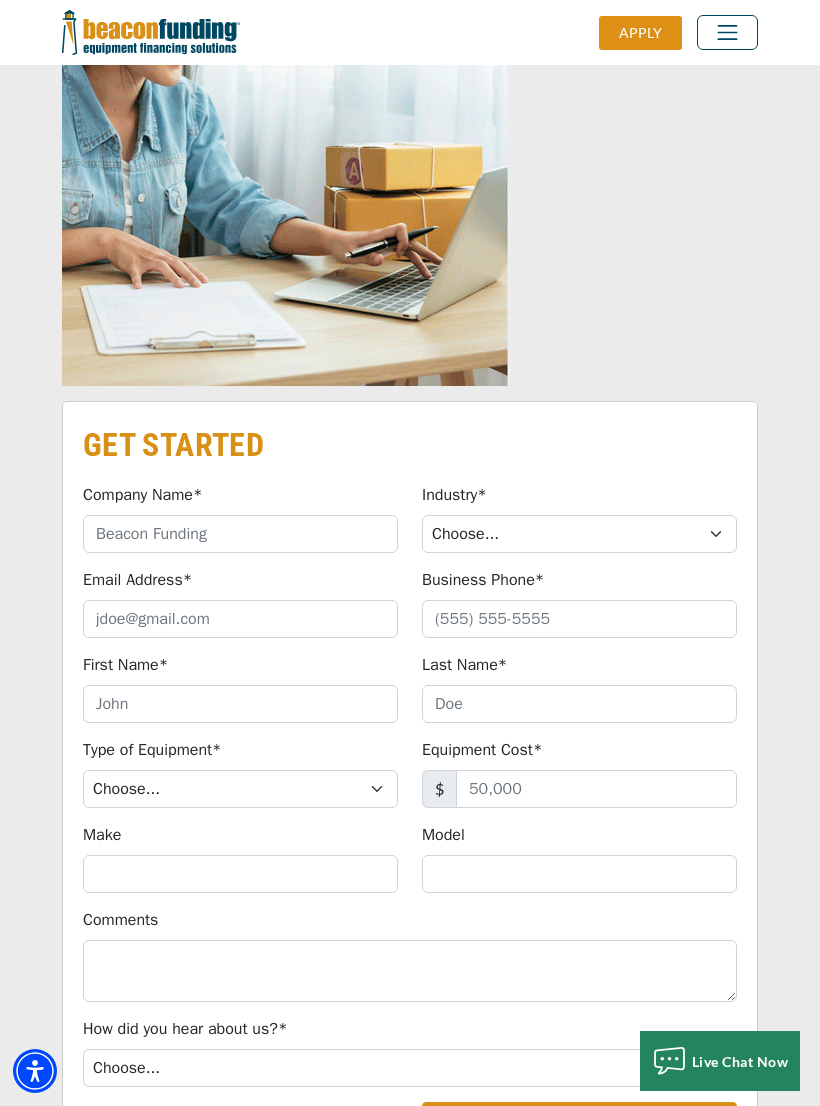 click on "GET STARTED
Company Name*
Please provide a valid company name.
Industry*
Choose...
Towing
Landscape/Hardscape Decorated Apparel Septic Other Backhoe" at bounding box center (410, 410) 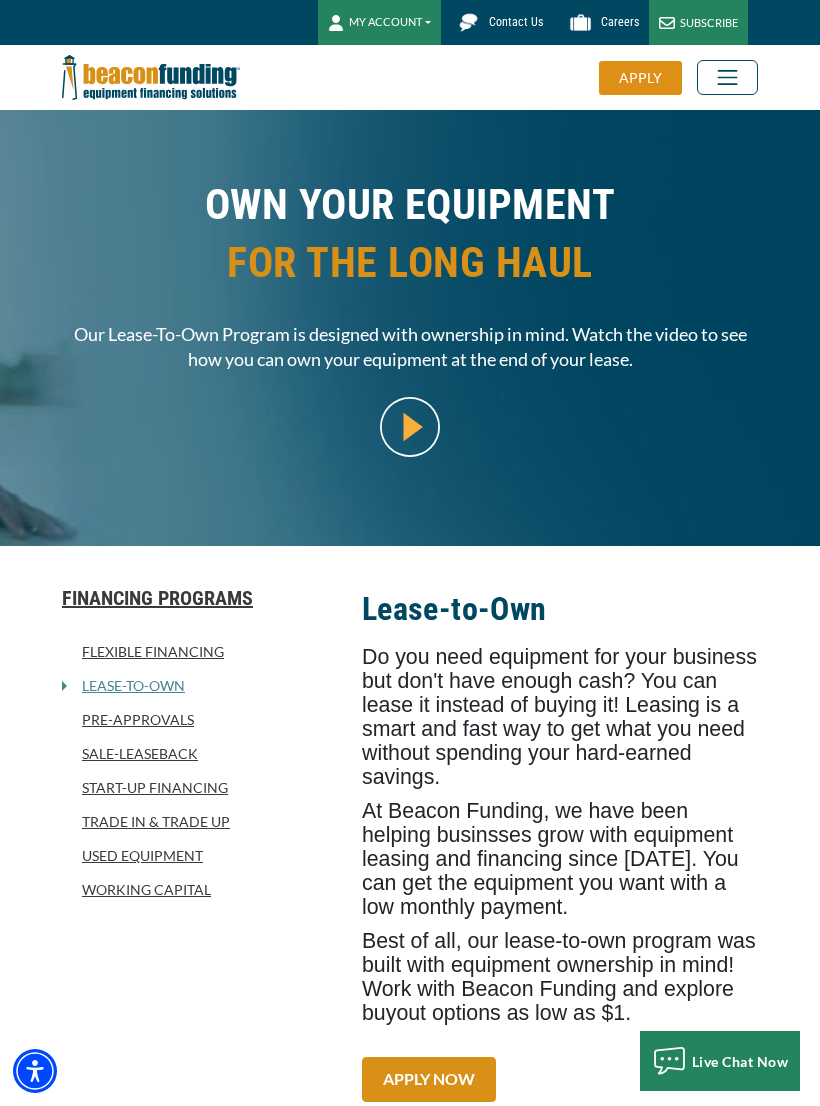 scroll, scrollTop: 21, scrollLeft: 0, axis: vertical 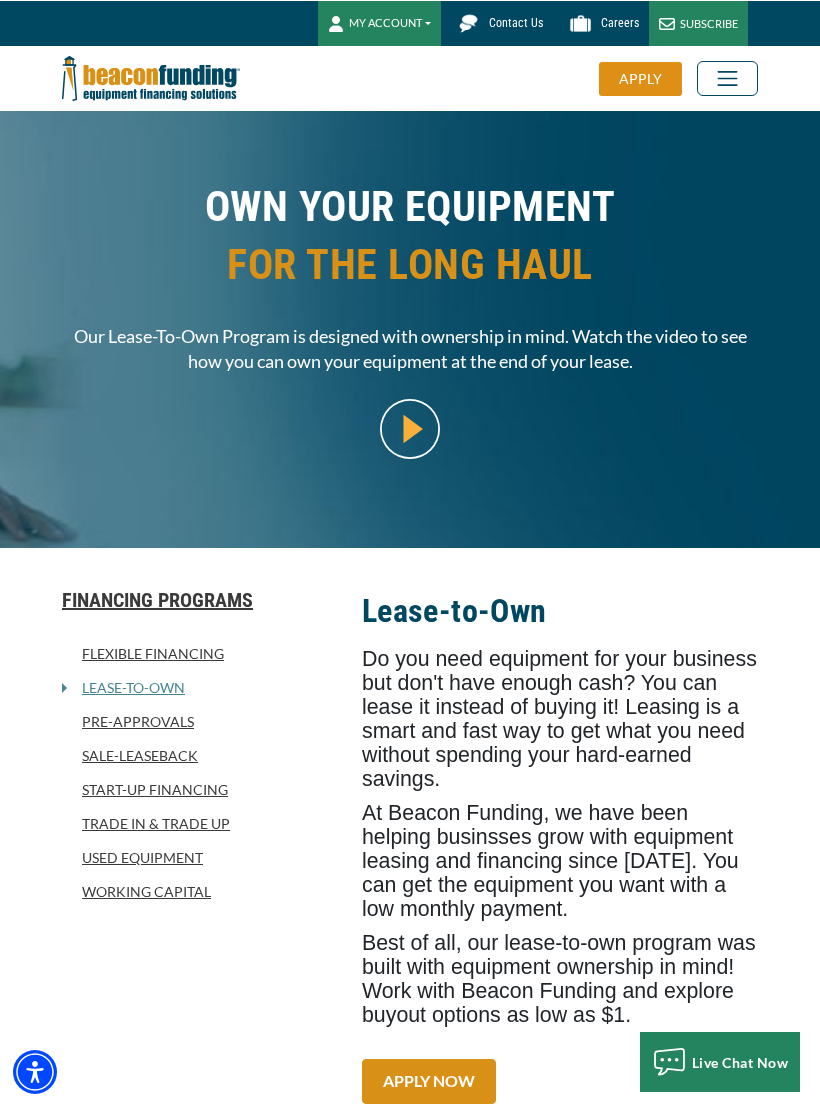 click on "Sale-Leaseback" at bounding box center [200, 755] 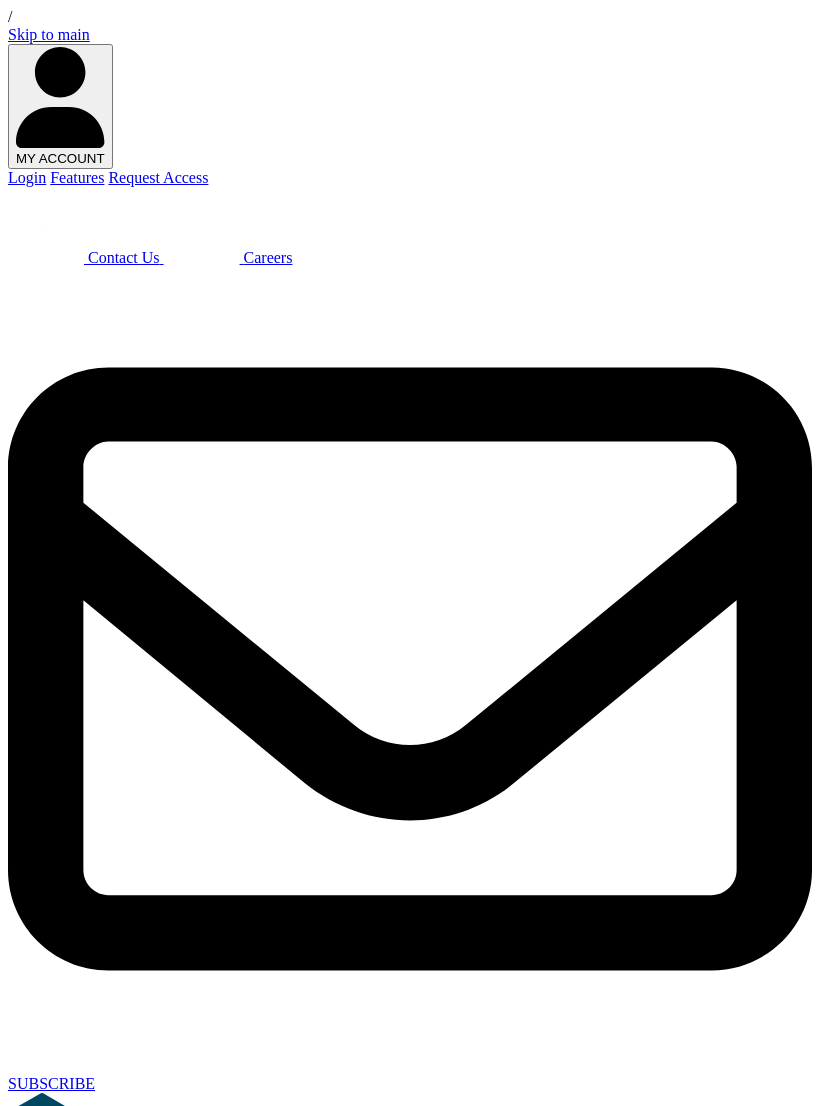 scroll, scrollTop: 0, scrollLeft: 0, axis: both 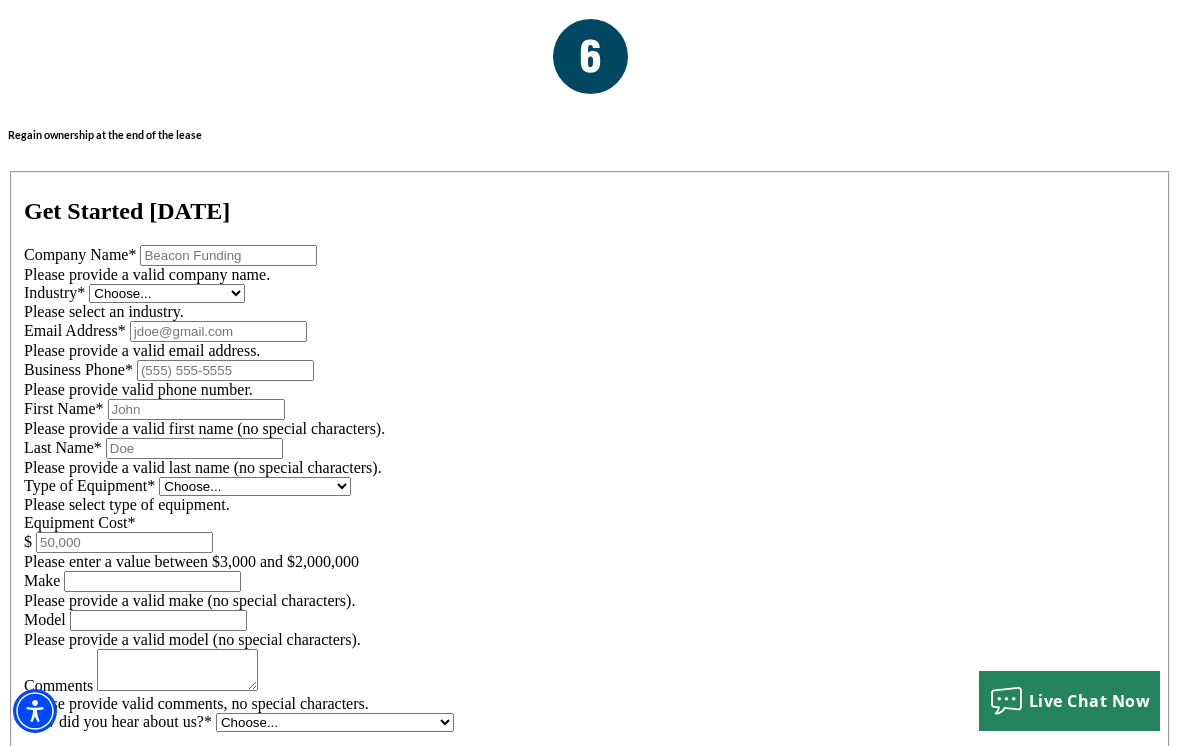 click on "Mini Excavators" at bounding box center [845, -2909] 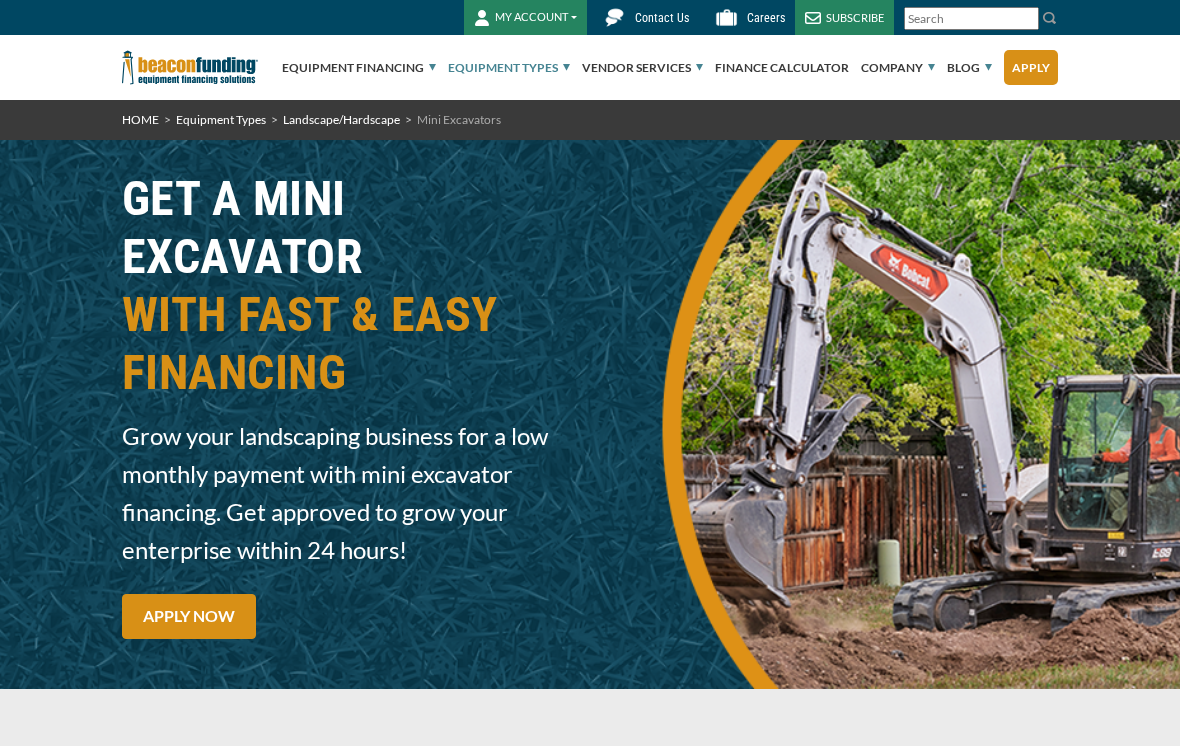 scroll, scrollTop: 0, scrollLeft: 0, axis: both 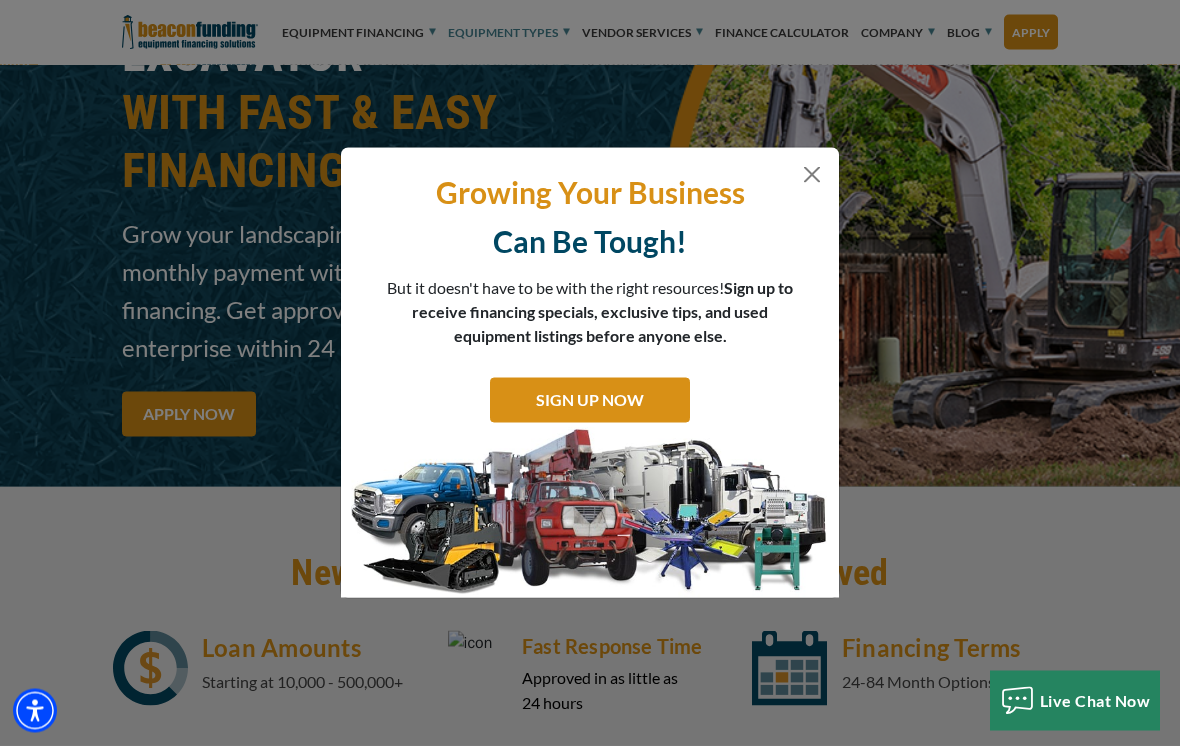 click on "Growing Your Business
Can Be Tough!
But it doesn't have to be with the right resources!
Sign up to receive financing specials, exclusive tips, and used equipment listings before anyone else.
SIGN UP NOW" at bounding box center (590, 373) 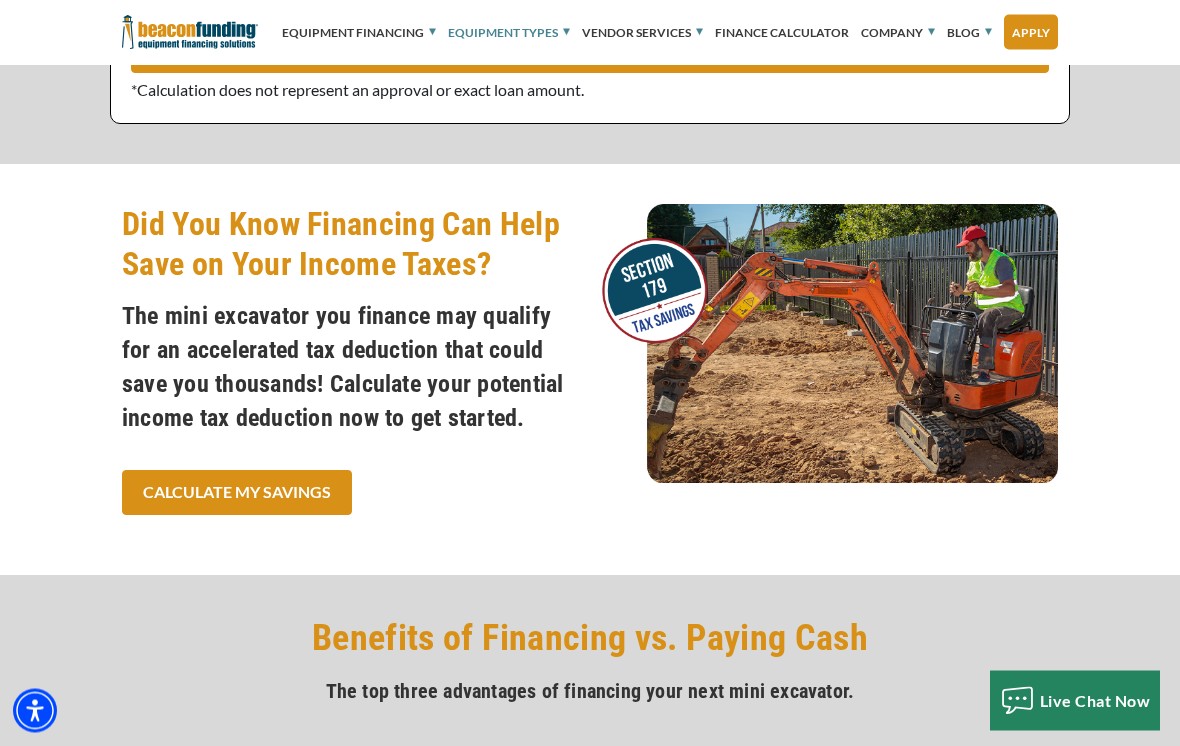 scroll, scrollTop: 3002, scrollLeft: 0, axis: vertical 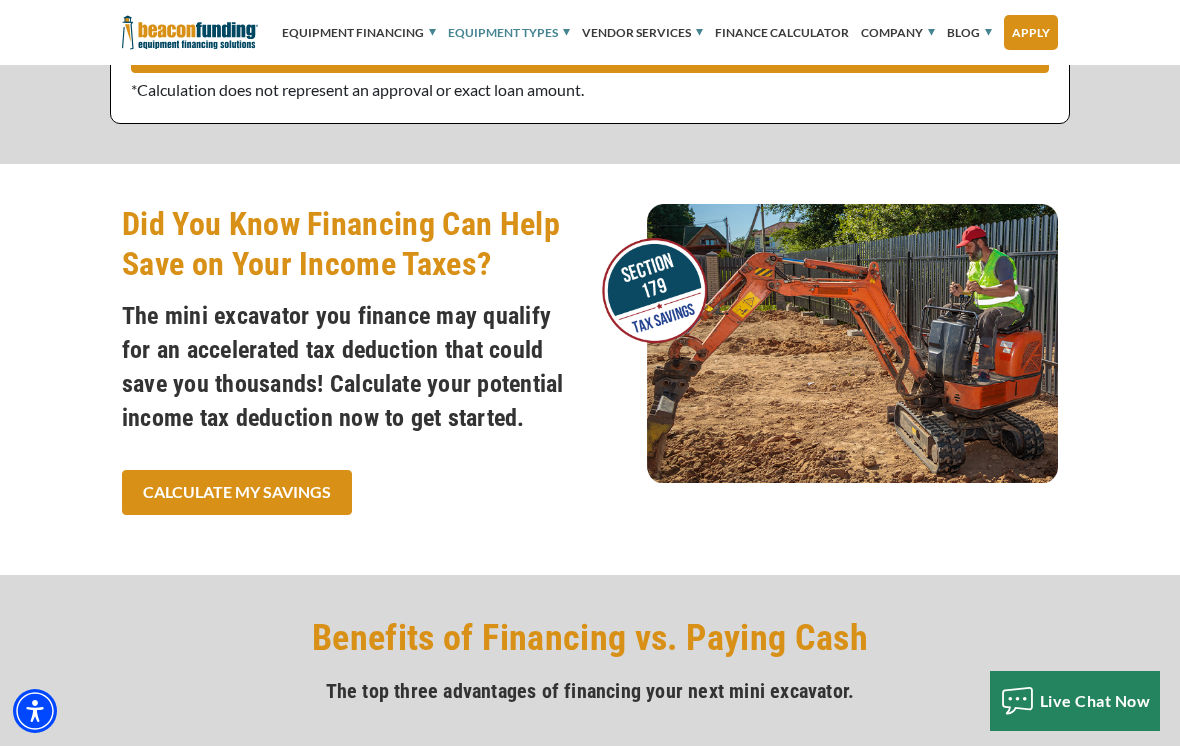 click on "Did You Know Financing Can Help Save on Your Income Taxes?
The mini excavator you finance may qualify for an accelerated tax deduction that could save you thousands! Calculate your potential income tax deduction now to get started.
CALCULATE MY SAVINGS" at bounding box center (590, 369) 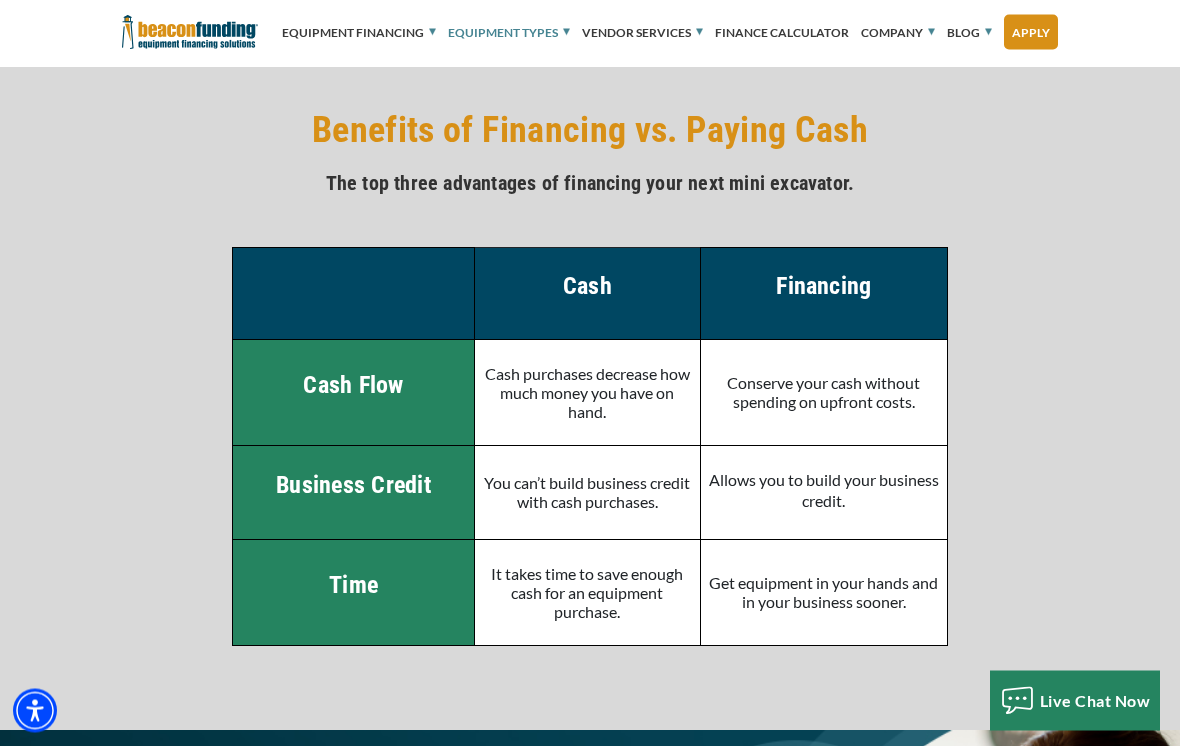 scroll, scrollTop: 3514, scrollLeft: 0, axis: vertical 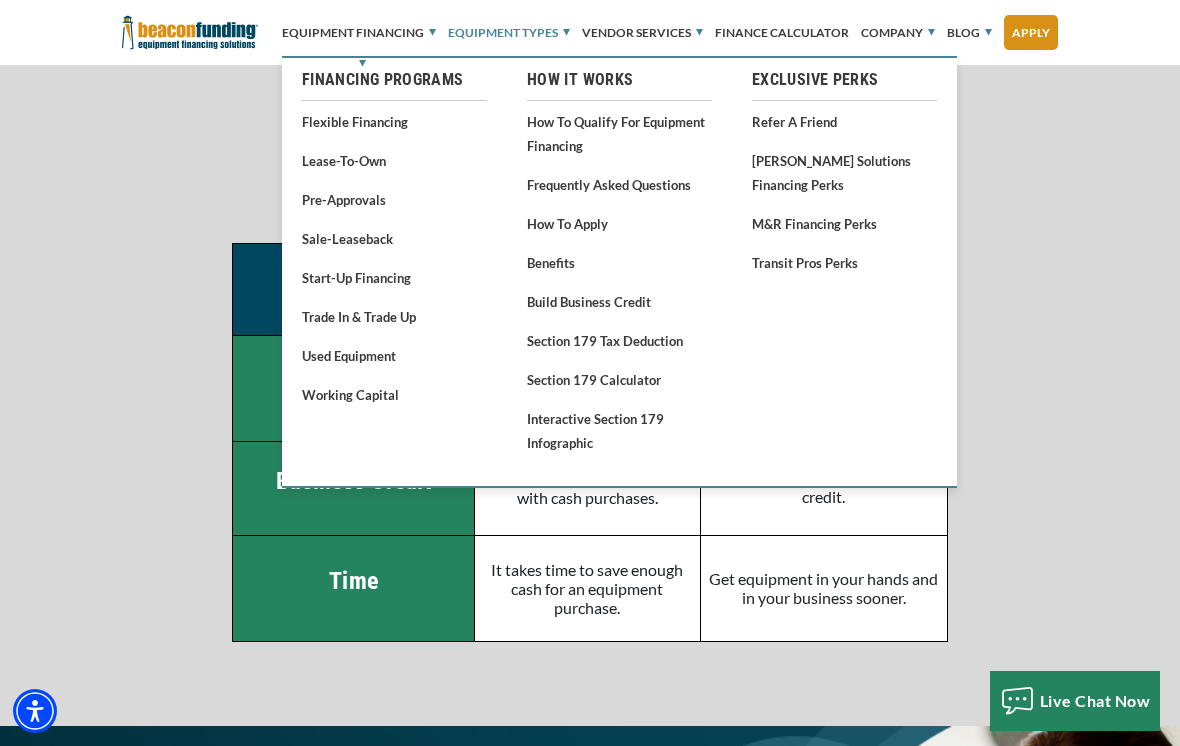 click on "Start-Up Financing" at bounding box center (394, 277) 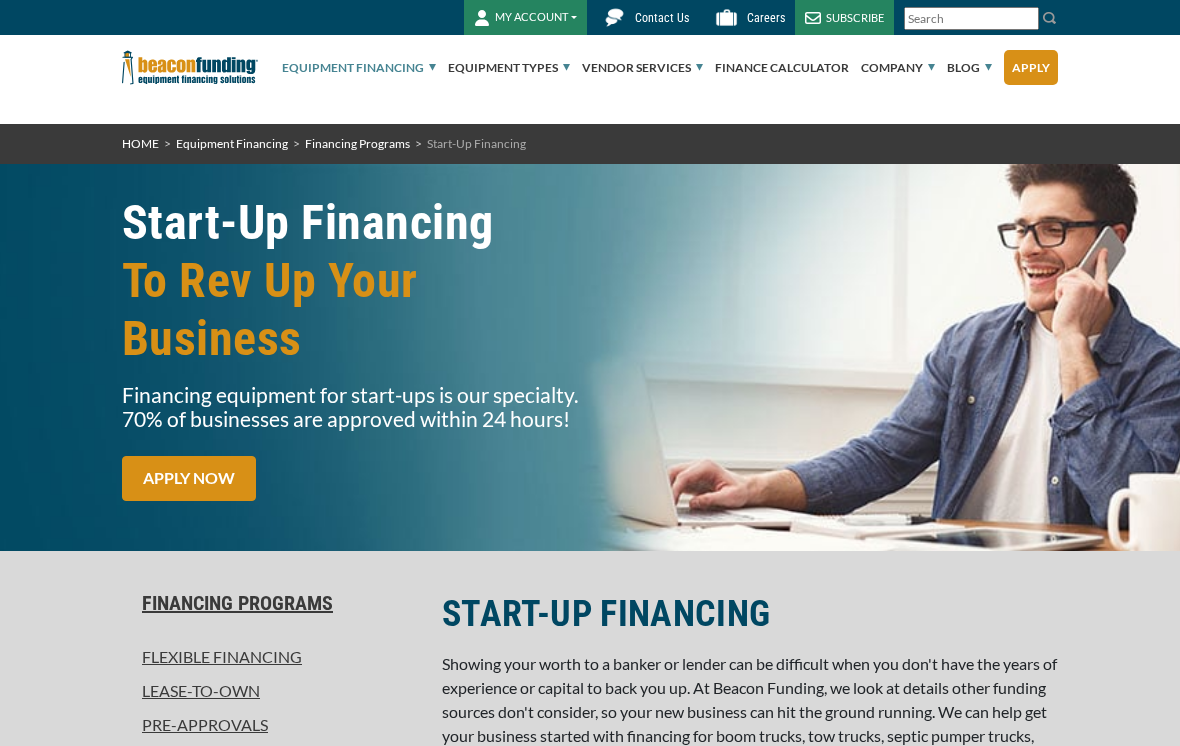 scroll, scrollTop: 0, scrollLeft: 0, axis: both 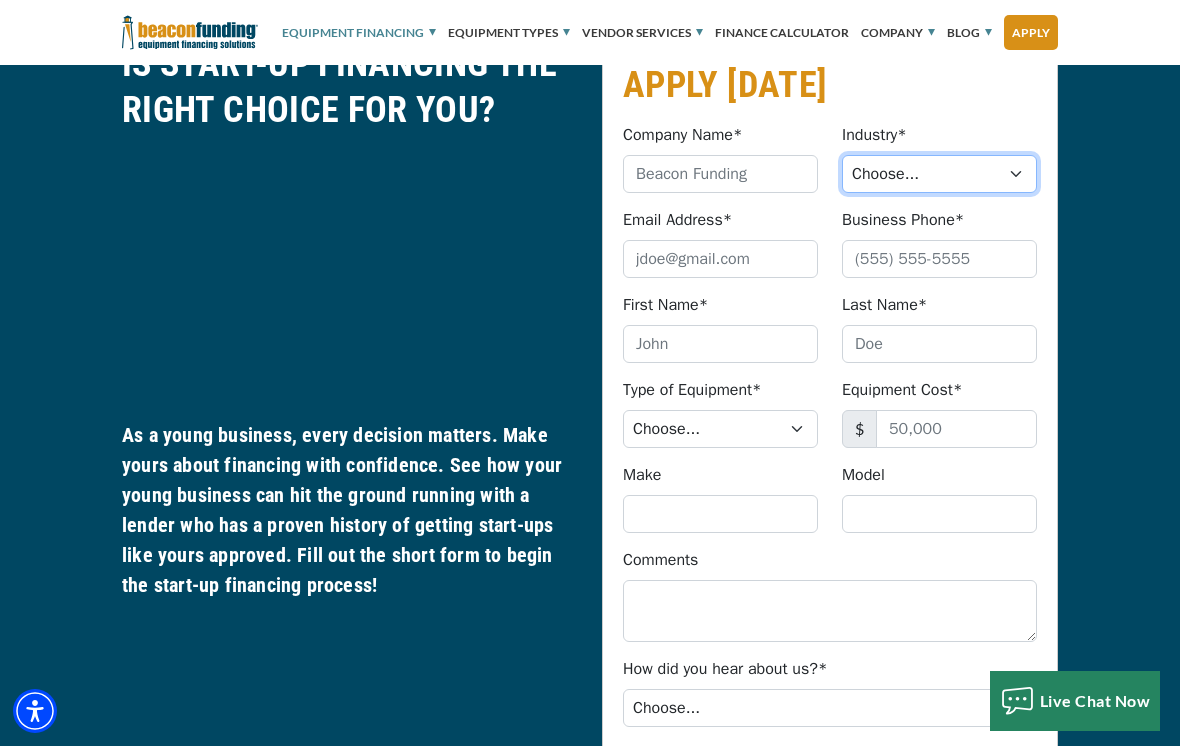 click on "Choose...
Towing
Landscape/Hardscape
Decorated Apparel
Septic
Light Construction
Other" at bounding box center (939, 174) 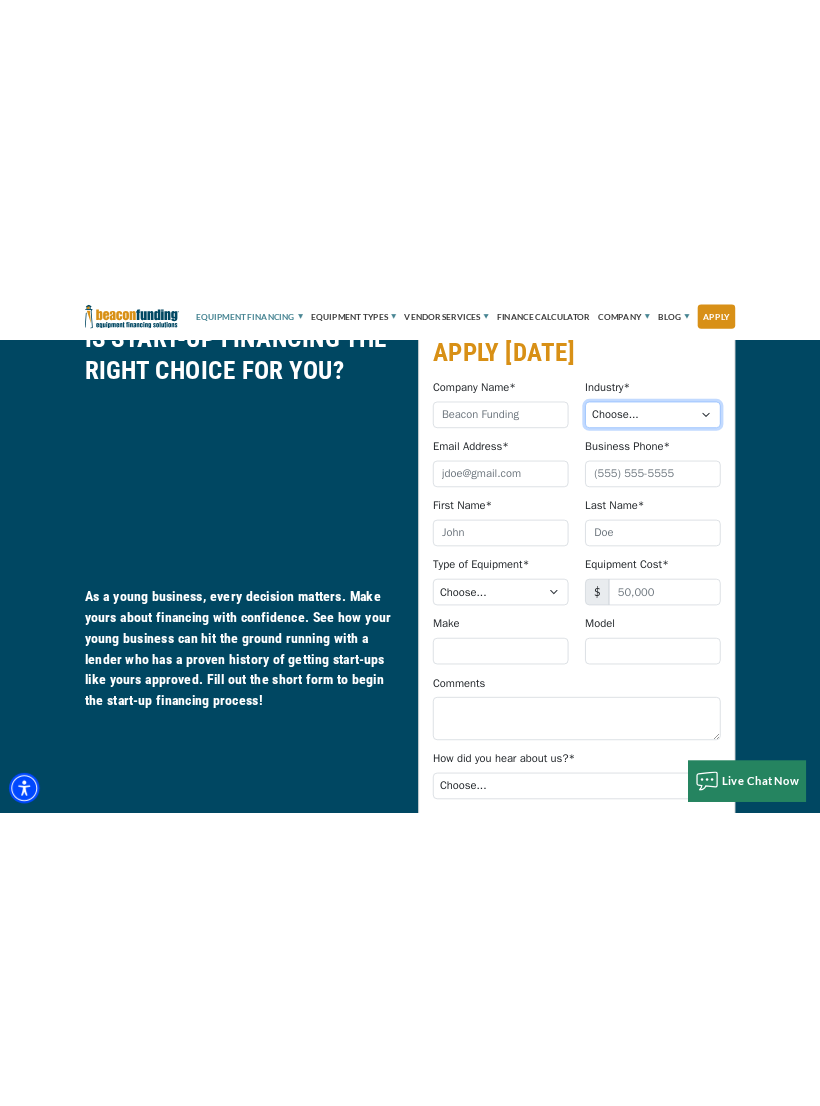 scroll, scrollTop: 1527, scrollLeft: 0, axis: vertical 